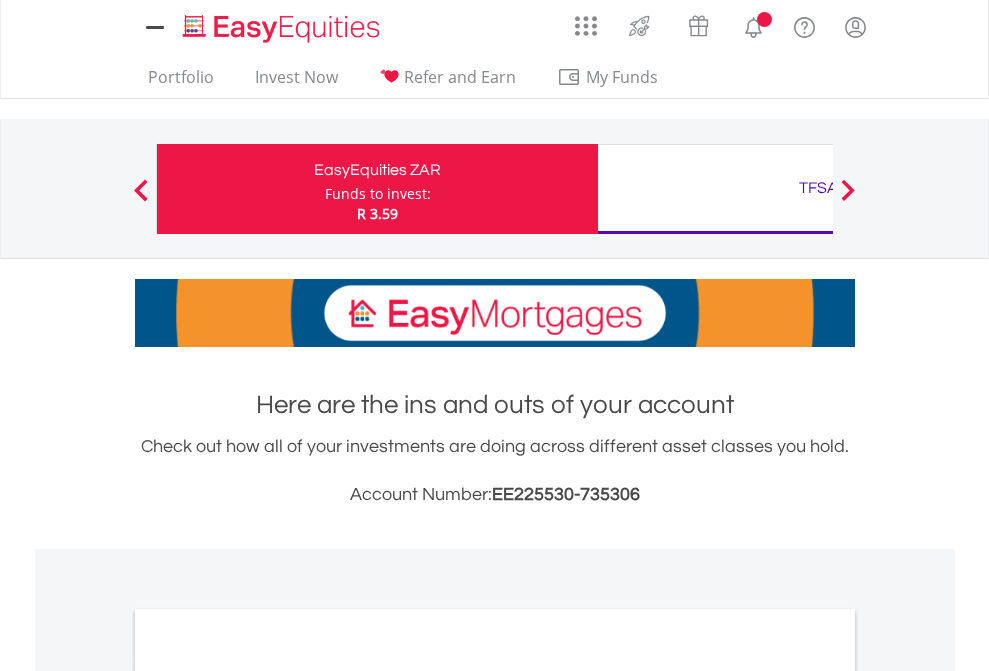 scroll, scrollTop: 0, scrollLeft: 0, axis: both 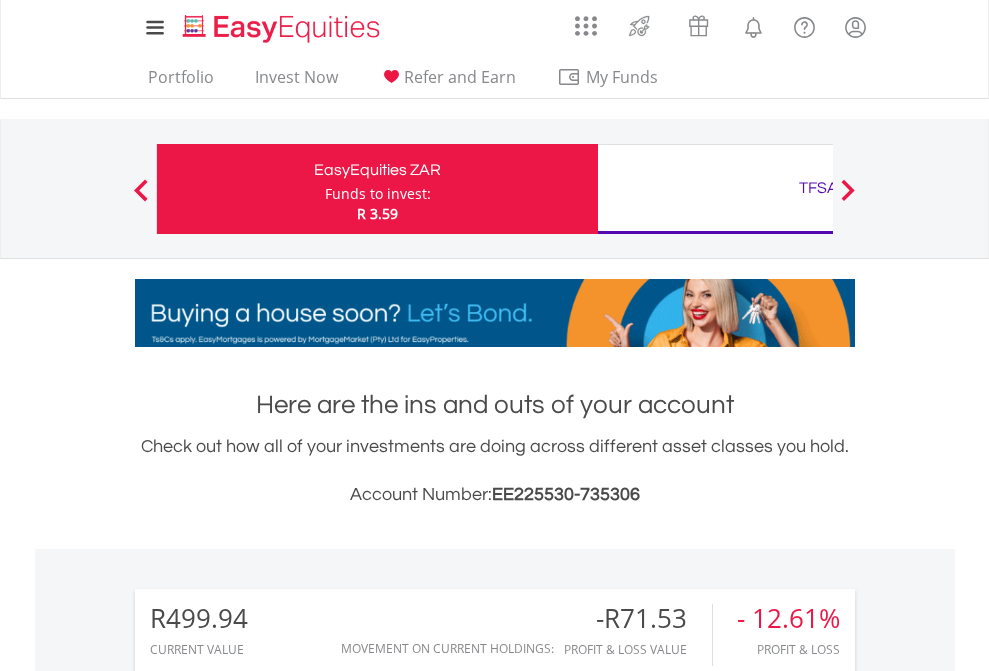 click on "Funds to invest:" at bounding box center [378, 194] 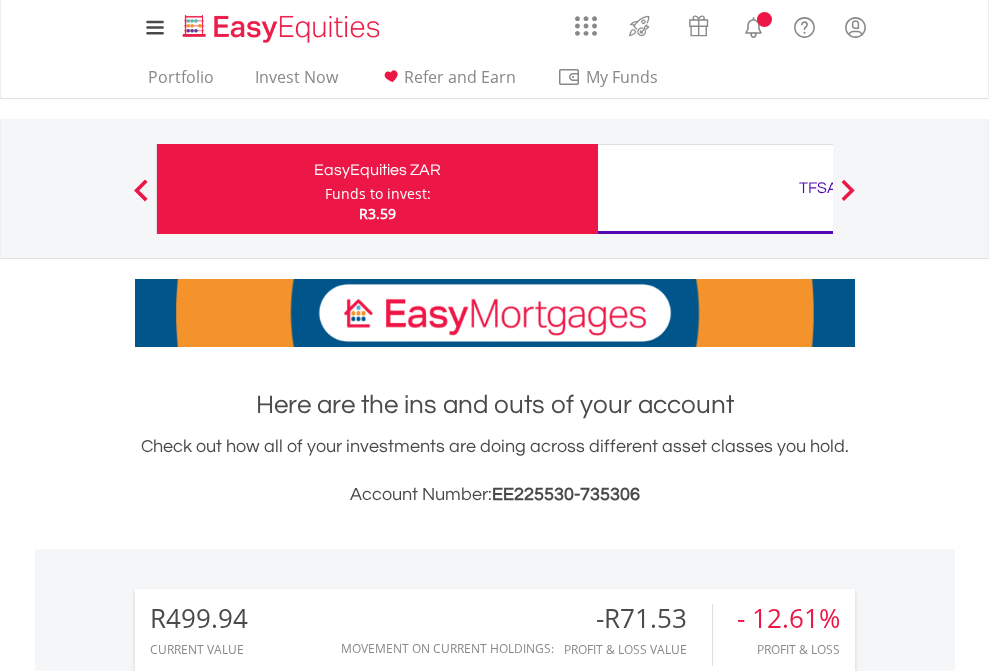 scroll, scrollTop: 0, scrollLeft: 0, axis: both 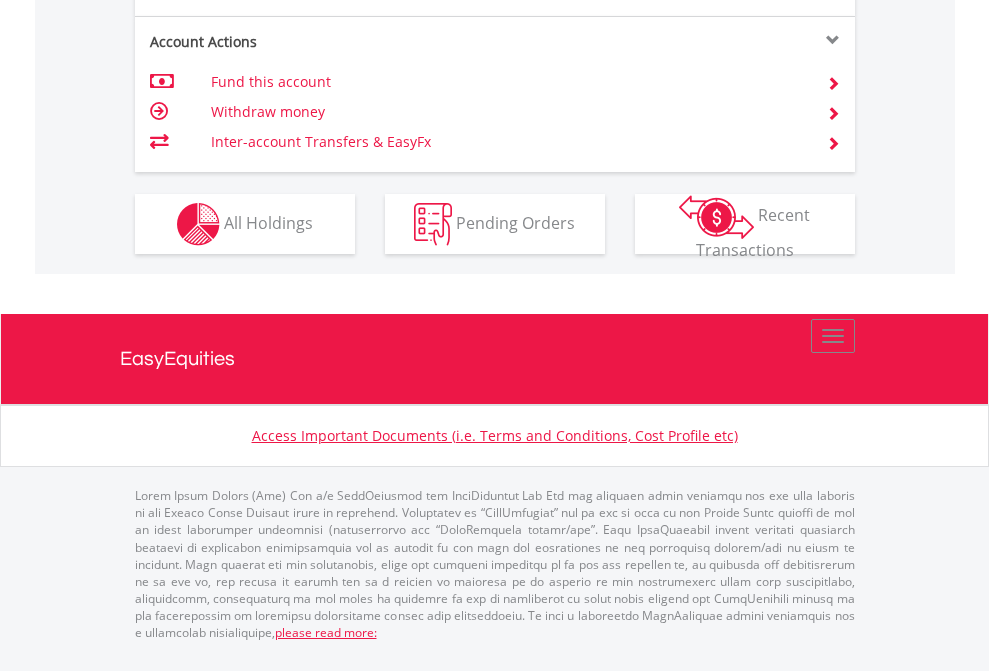 click on "Investment types" at bounding box center [706, -337] 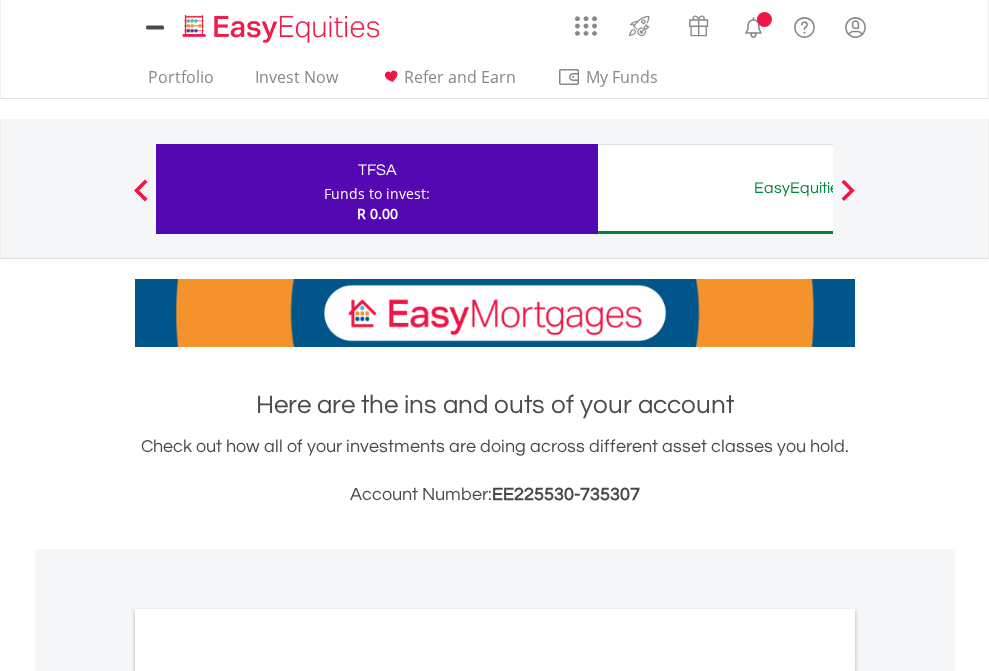 scroll, scrollTop: 0, scrollLeft: 0, axis: both 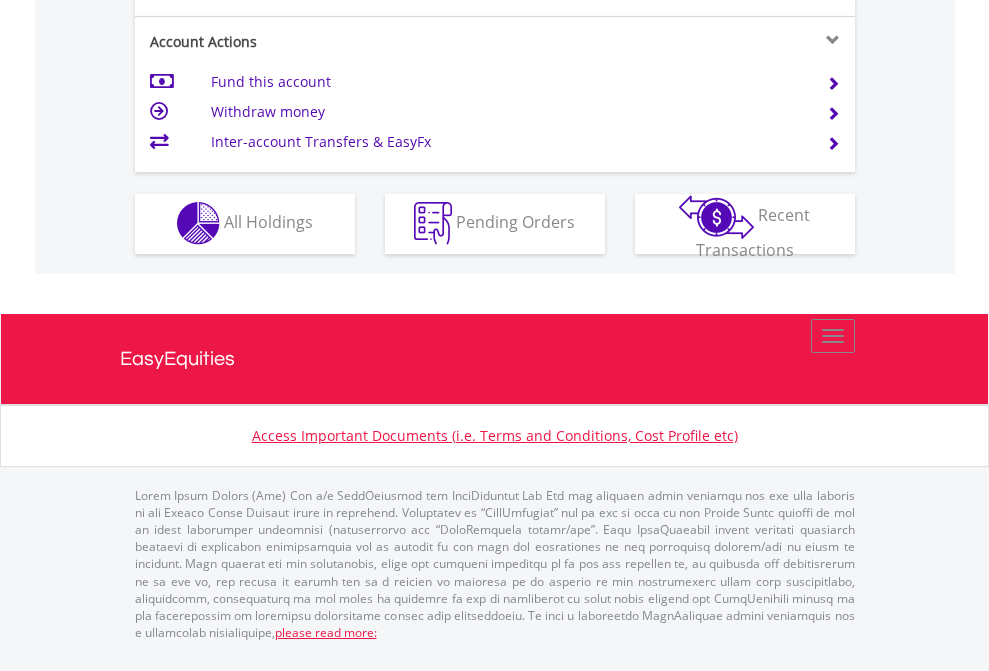 click on "Investment types" at bounding box center (706, -353) 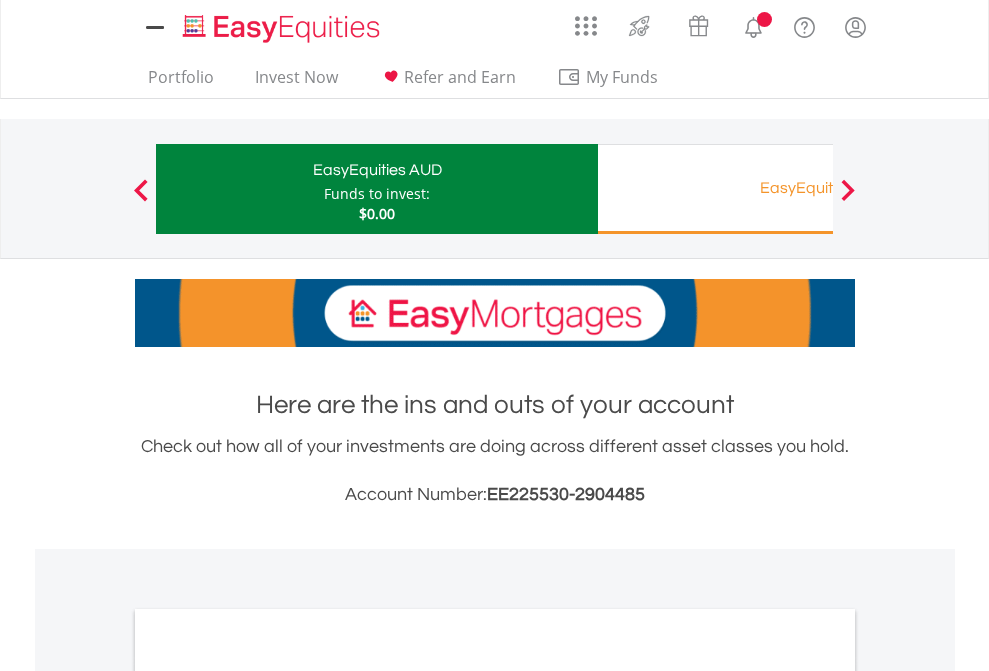 scroll, scrollTop: 0, scrollLeft: 0, axis: both 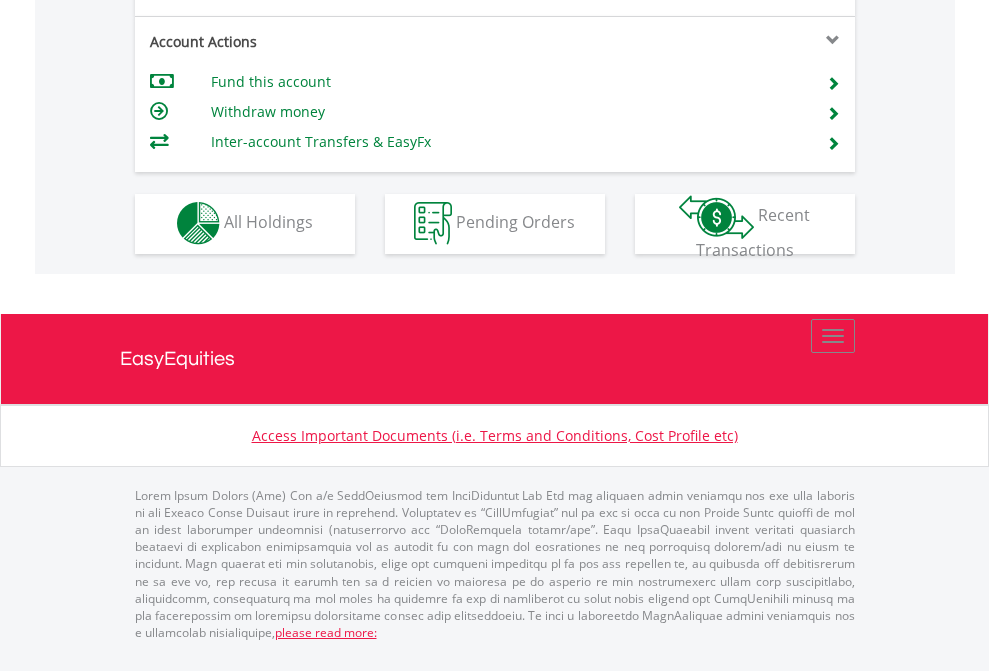 click on "Investment types" at bounding box center [706, -353] 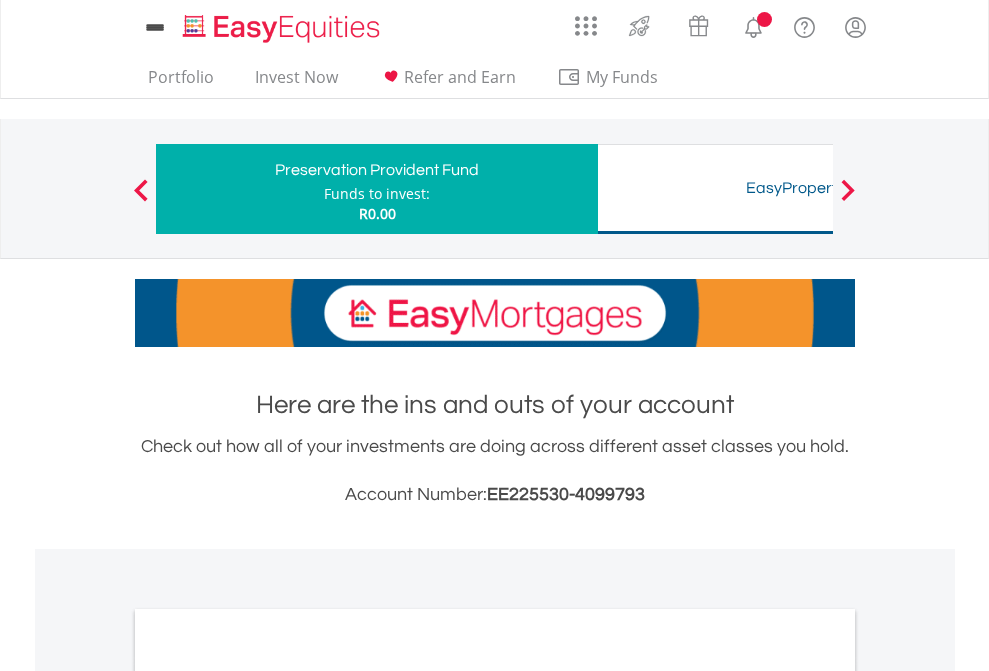 scroll, scrollTop: 0, scrollLeft: 0, axis: both 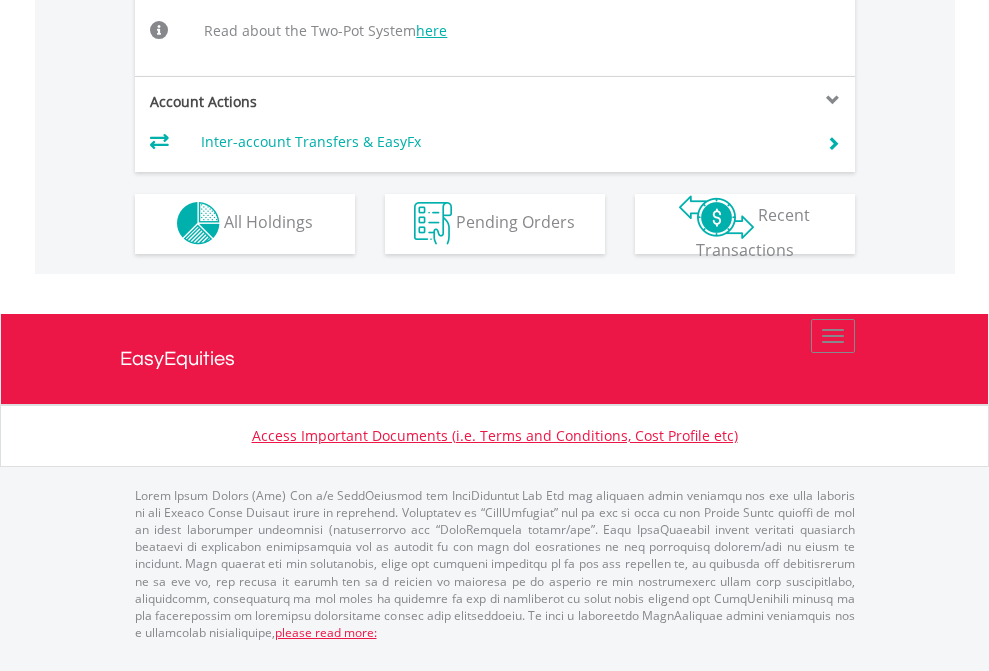click on "Investment types" at bounding box center [706, -504] 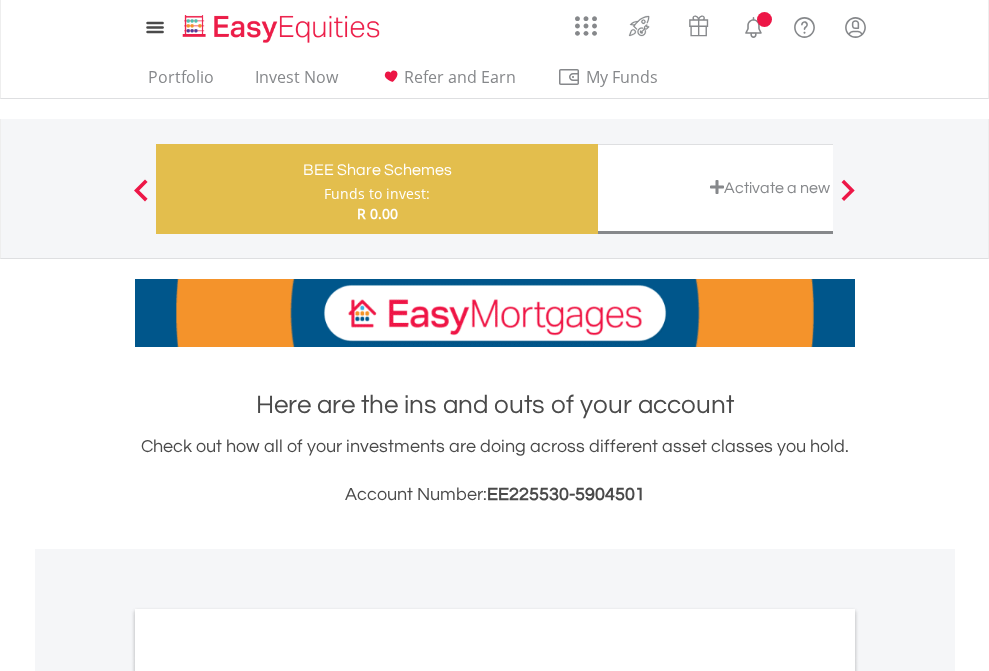 scroll, scrollTop: 0, scrollLeft: 0, axis: both 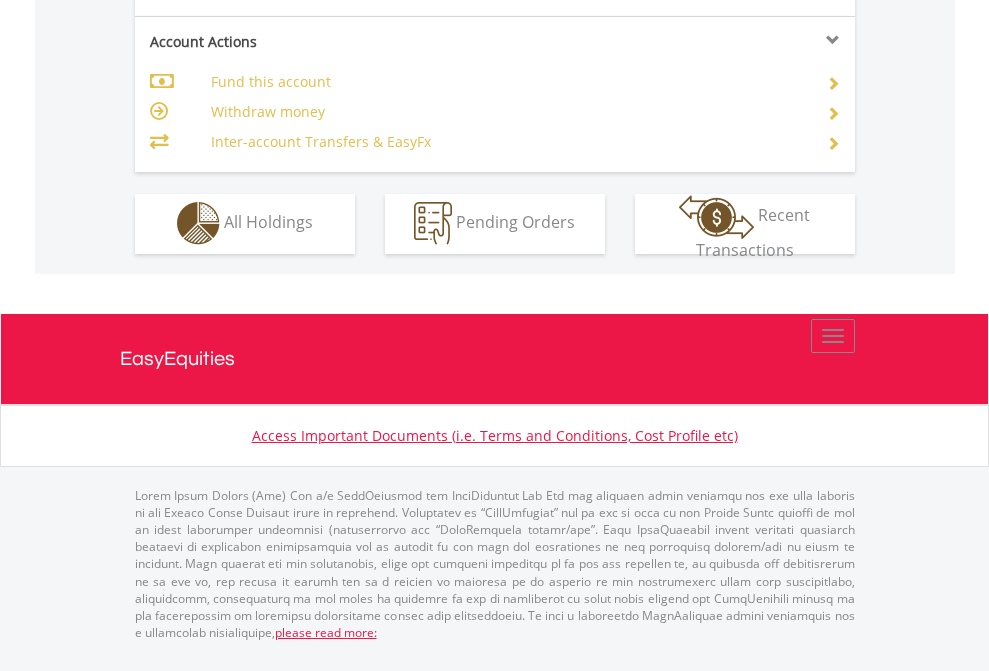 click on "Investment types" at bounding box center [706, -353] 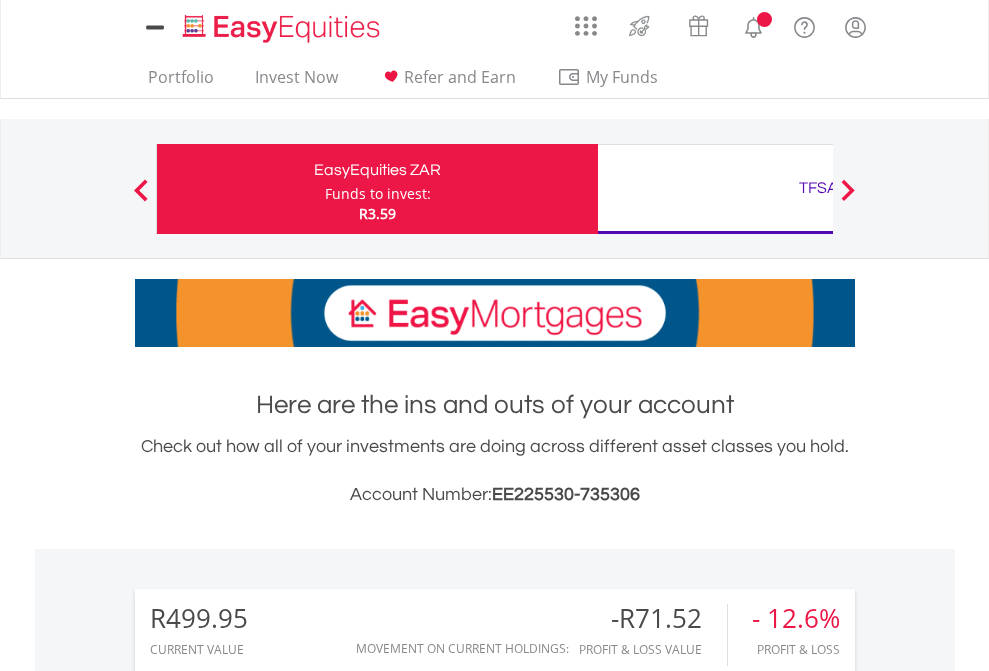 scroll, scrollTop: 0, scrollLeft: 0, axis: both 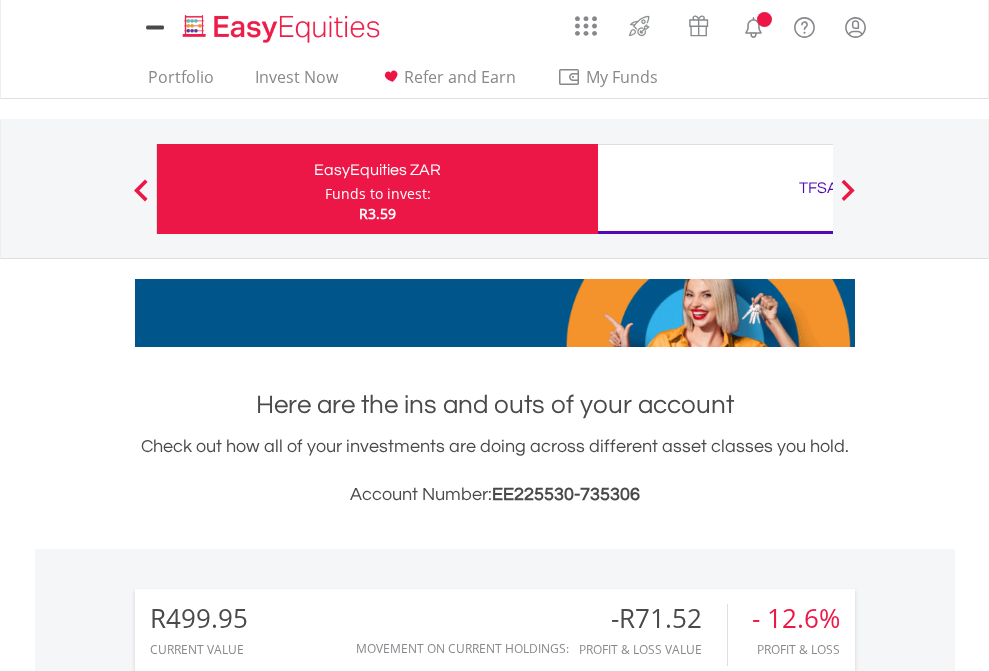 click on "All Holdings" at bounding box center (268, 1626) 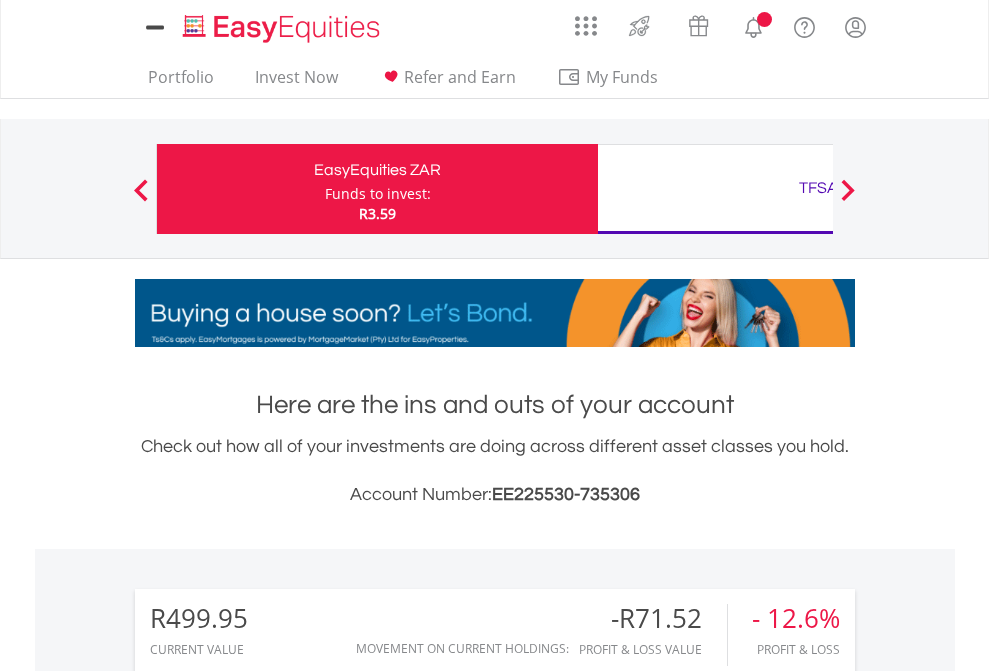 scroll, scrollTop: 999808, scrollLeft: 999687, axis: both 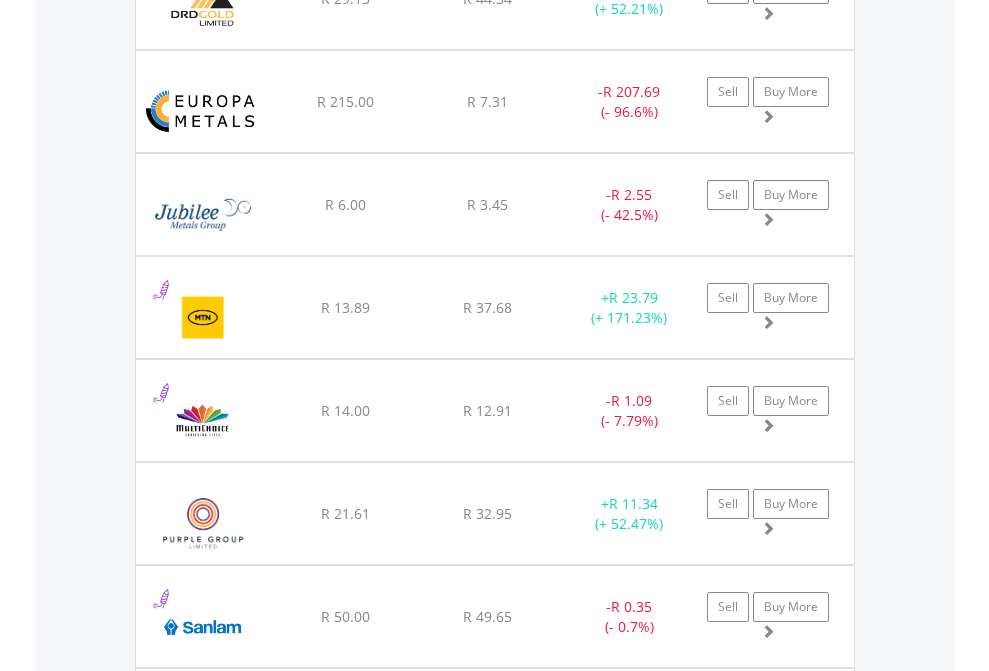 click on "TFSA" at bounding box center [818, -2196] 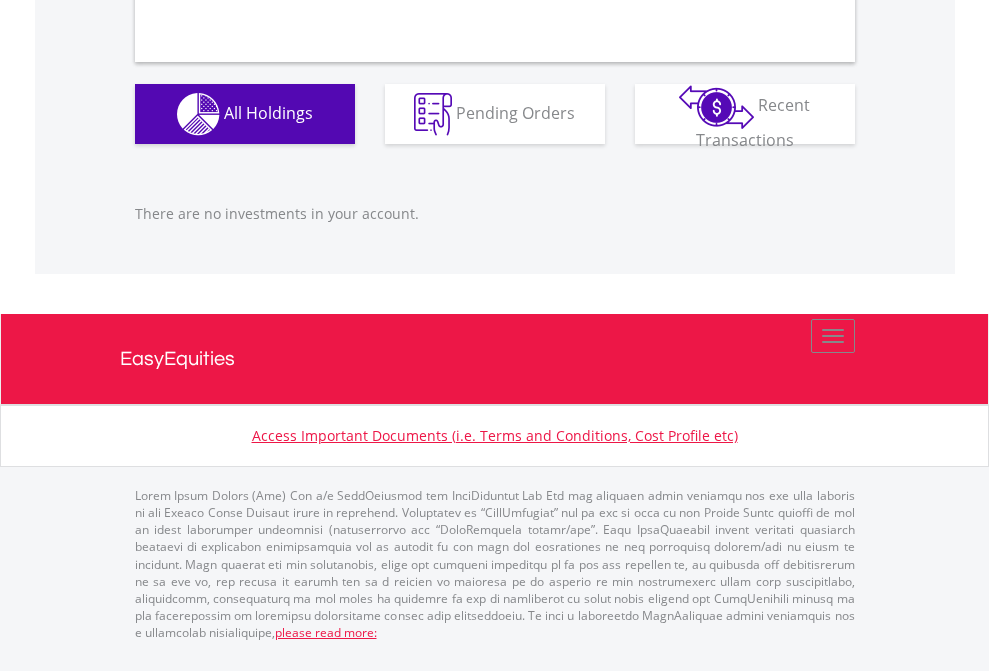 scroll, scrollTop: 1980, scrollLeft: 0, axis: vertical 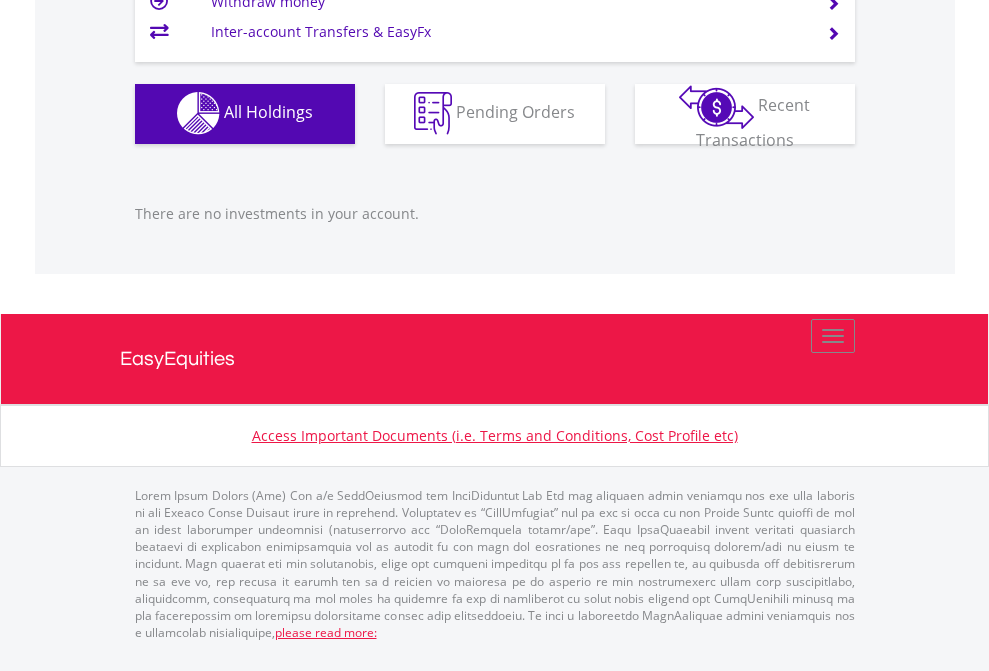 click on "EasyEquities AUD" at bounding box center [818, -1142] 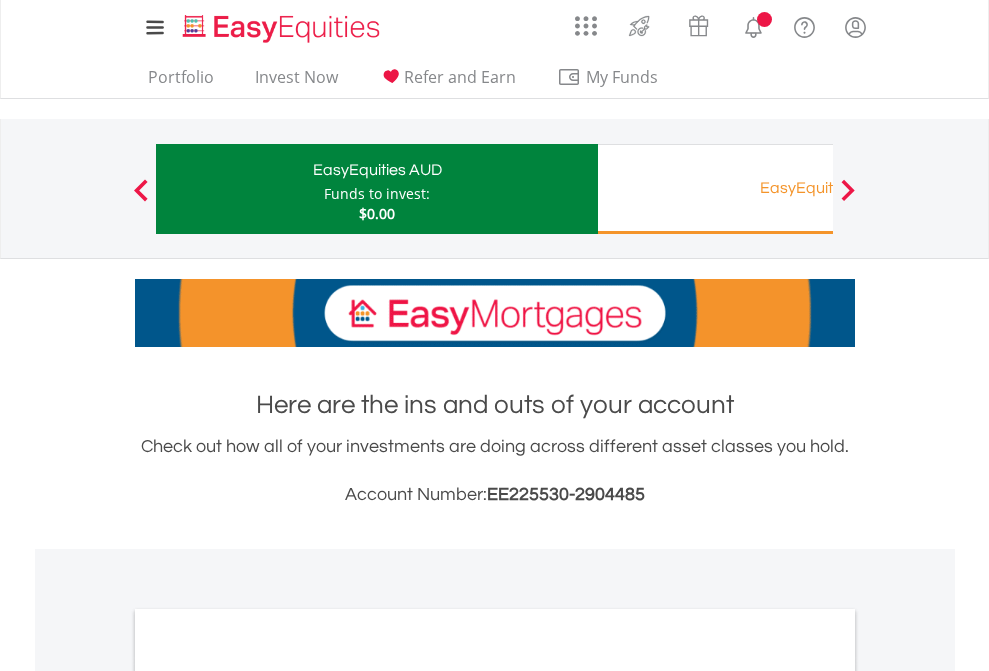 scroll, scrollTop: 1202, scrollLeft: 0, axis: vertical 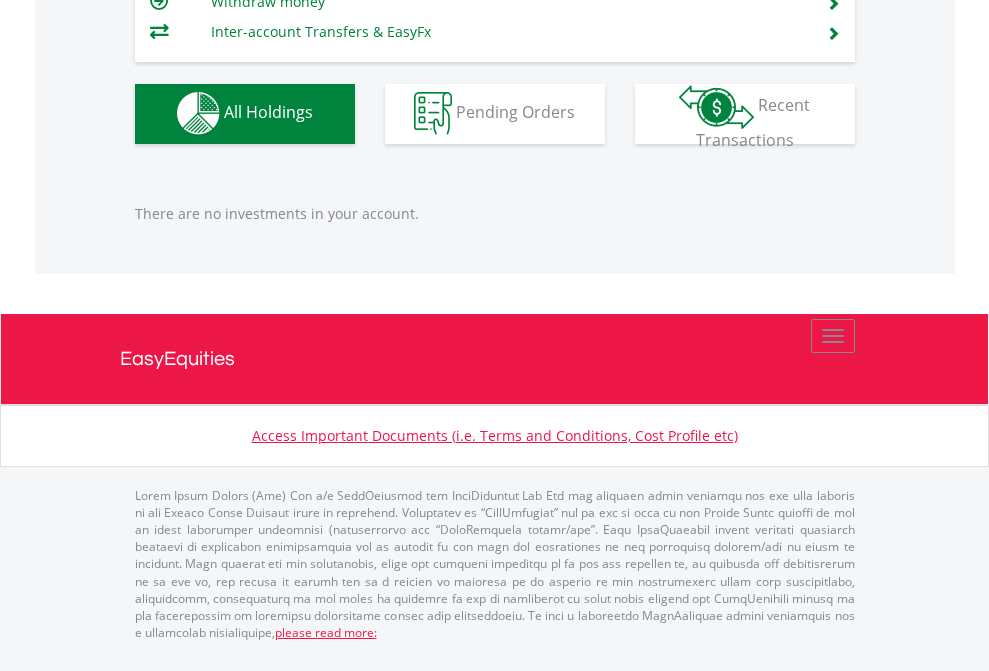 click on "Funds to invest:" at bounding box center [377, -1136] 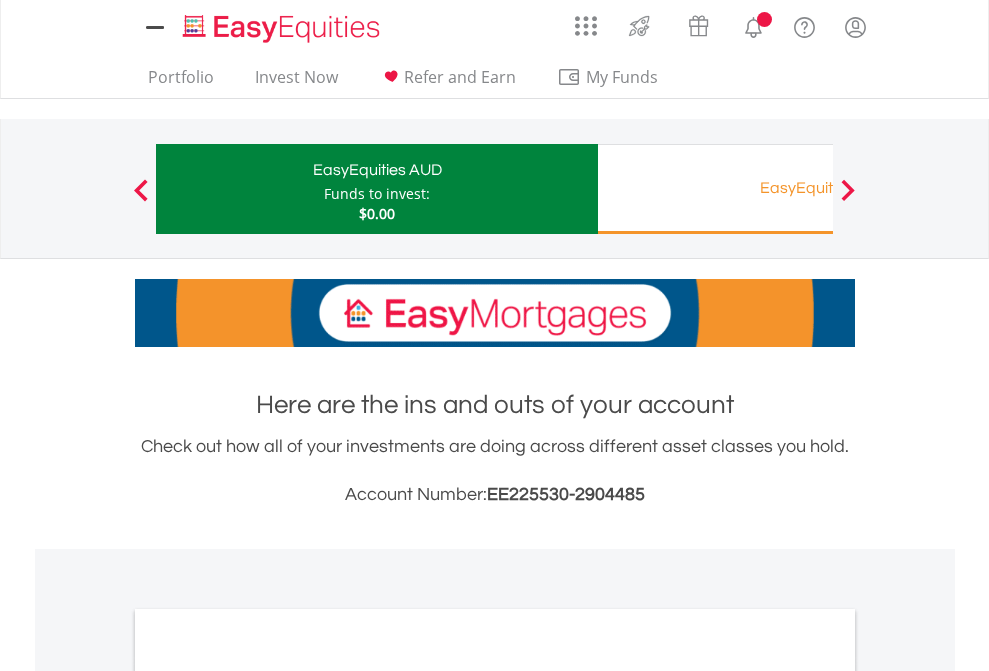 scroll, scrollTop: 0, scrollLeft: 0, axis: both 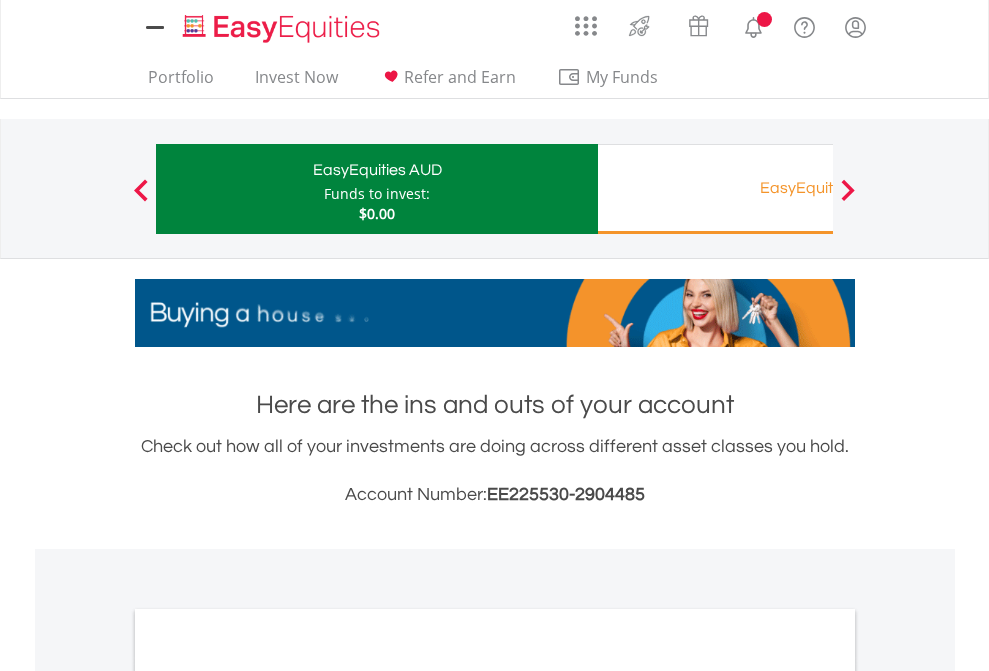 click on "All Holdings" at bounding box center (268, 1096) 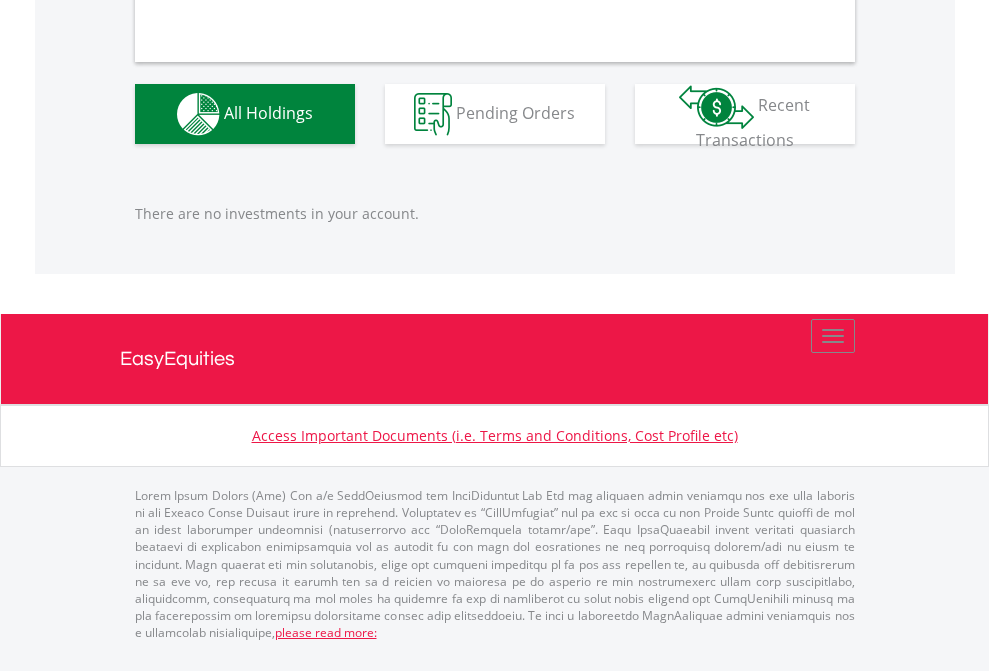 scroll, scrollTop: 1980, scrollLeft: 0, axis: vertical 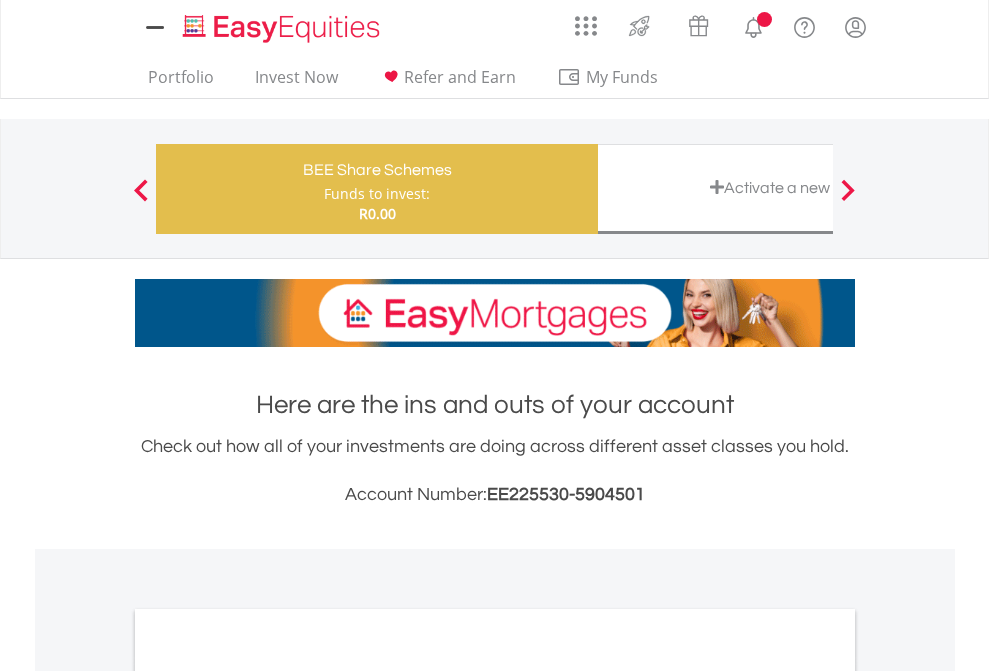 click on "All Holdings" at bounding box center (268, 1096) 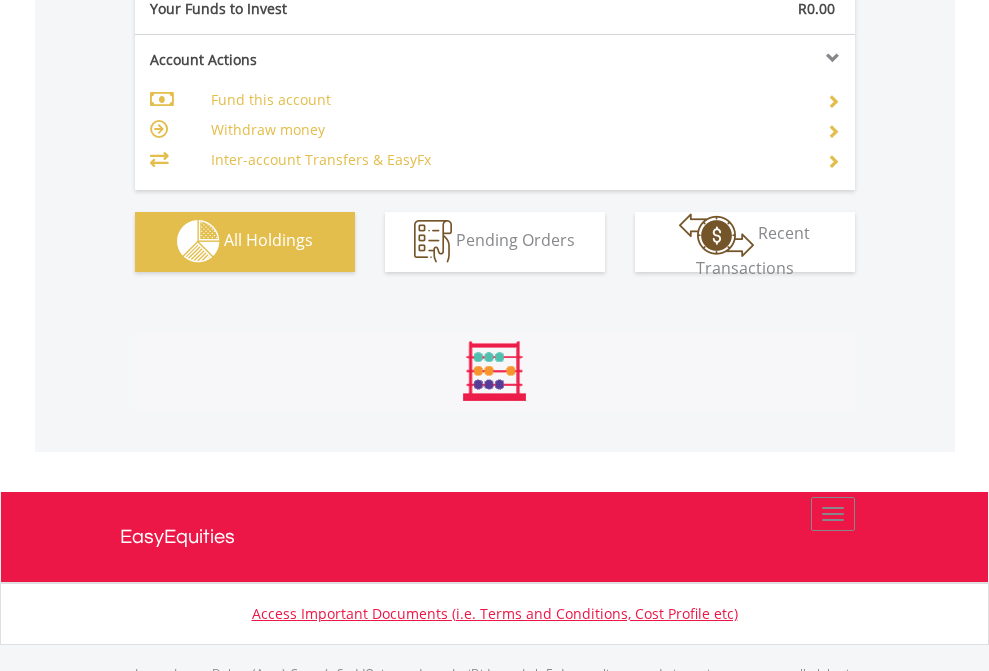 scroll, scrollTop: 1202, scrollLeft: 0, axis: vertical 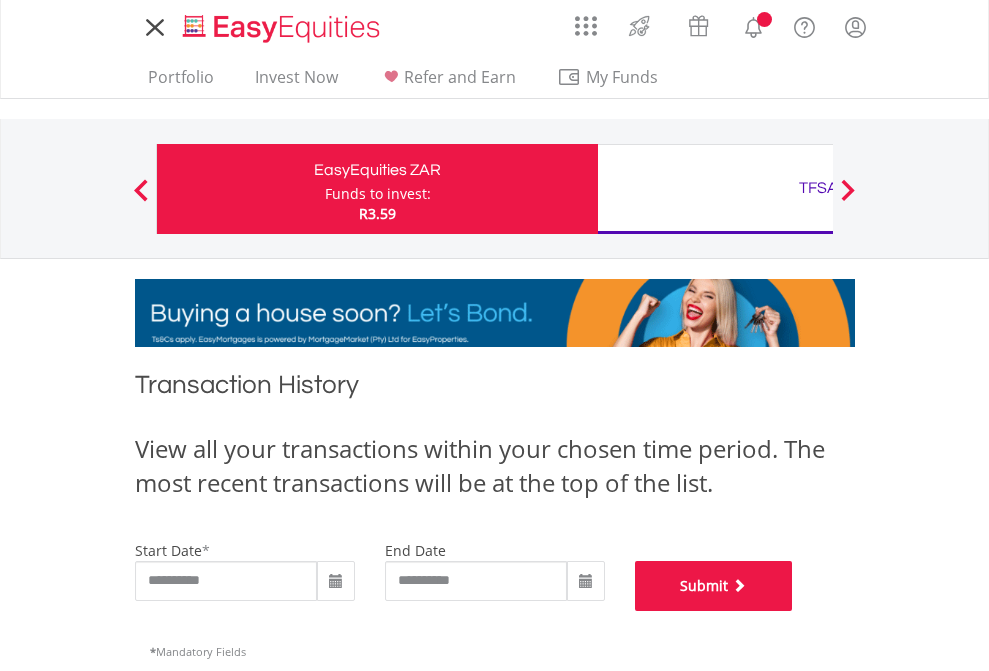 click on "Submit" at bounding box center (714, 586) 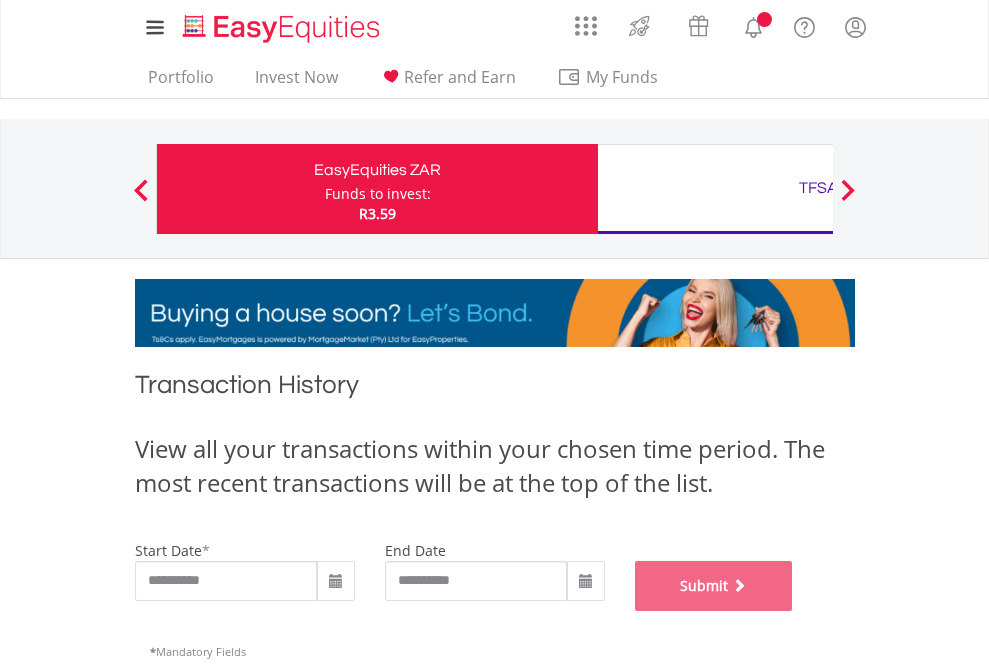 scroll, scrollTop: 811, scrollLeft: 0, axis: vertical 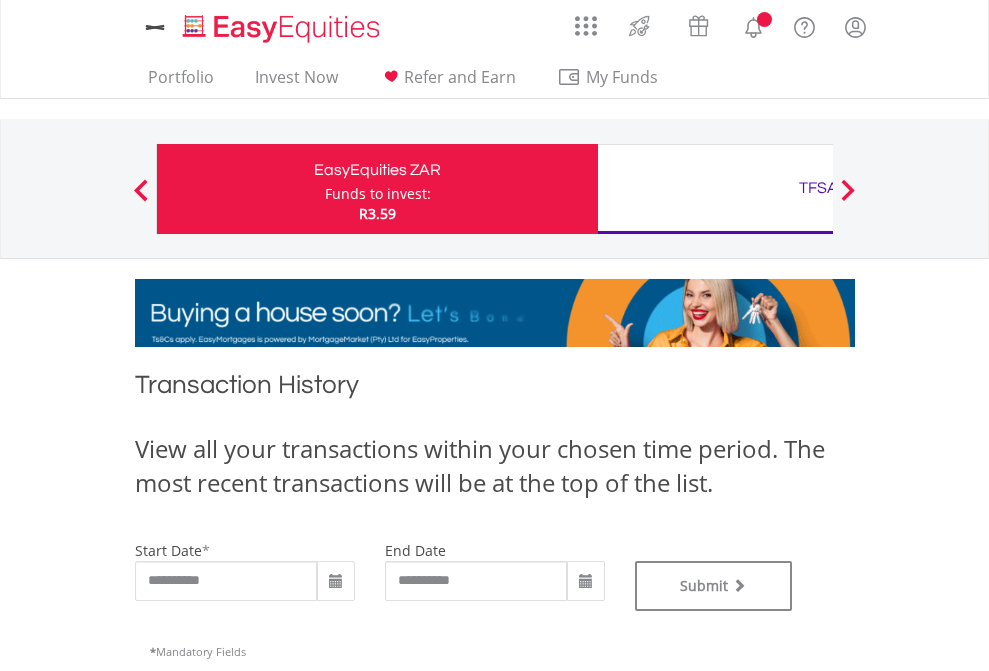 click on "TFSA" at bounding box center (818, 188) 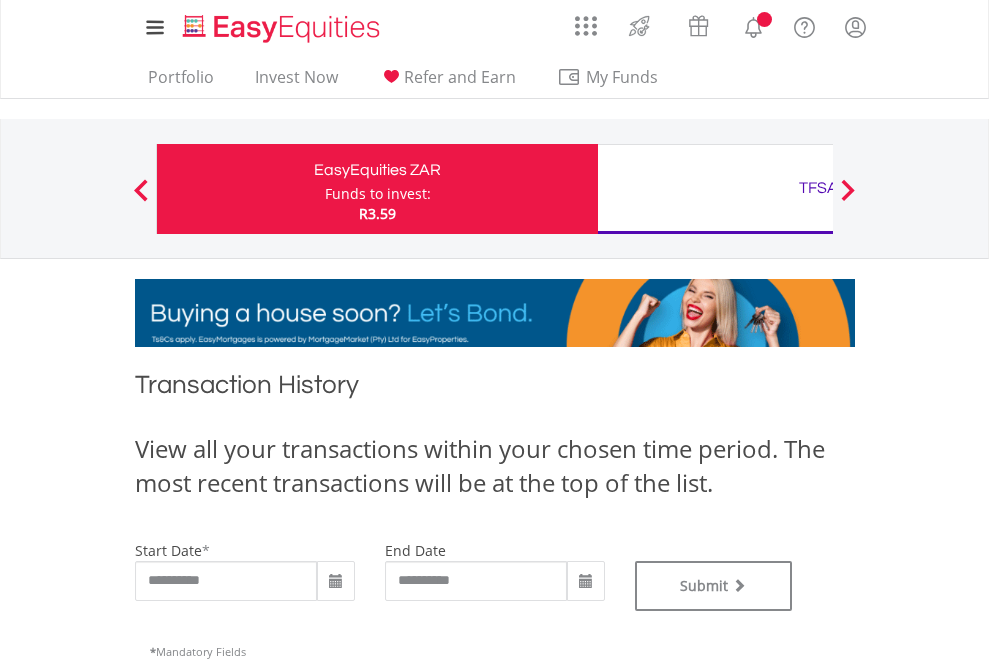 type on "**********" 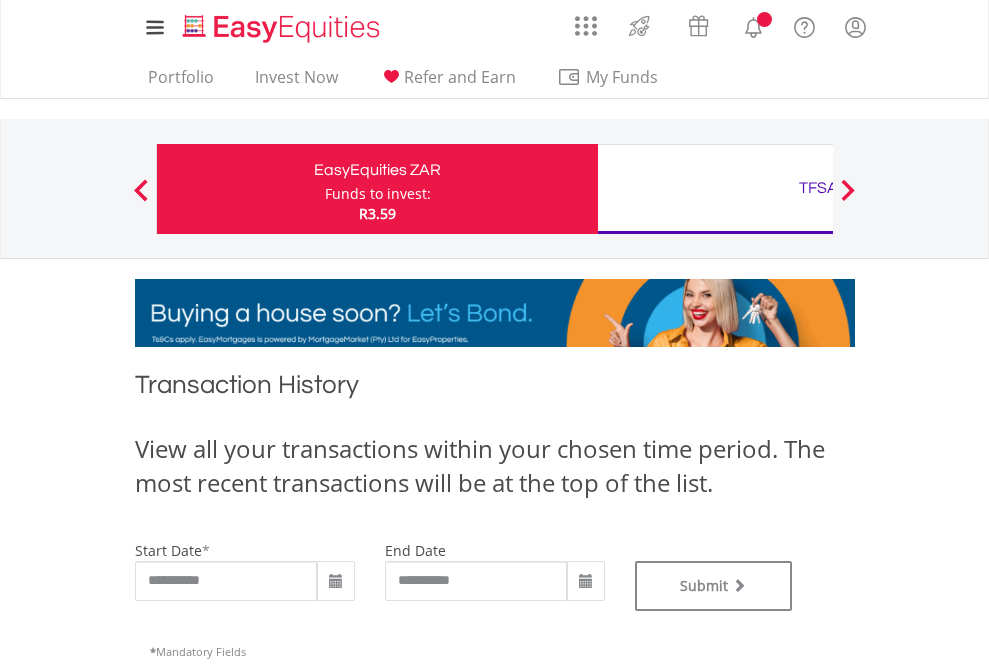 type on "**********" 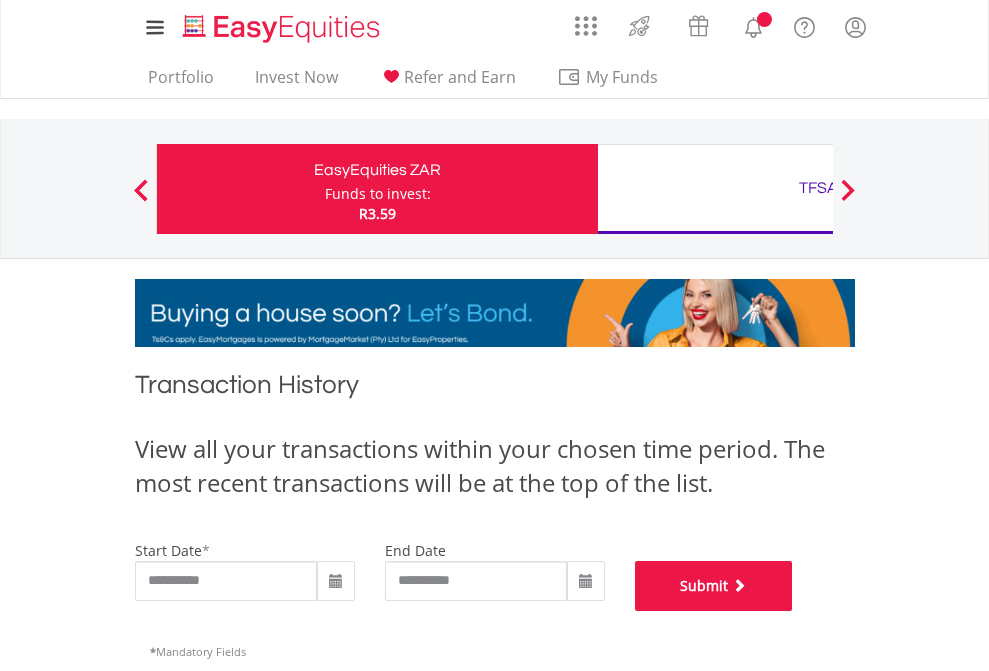 click on "Submit" at bounding box center [714, 586] 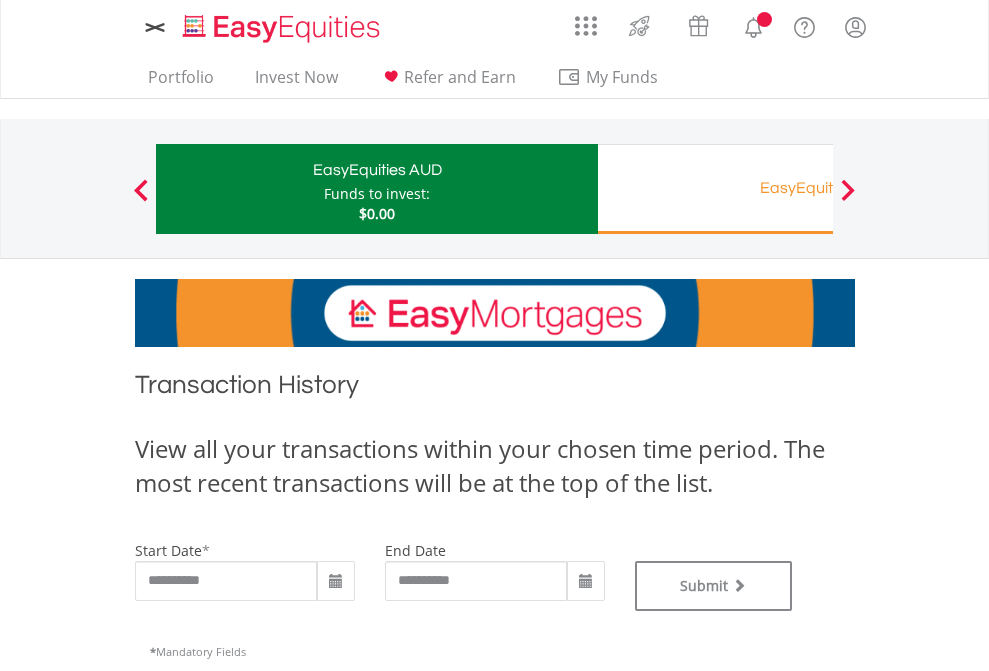 scroll, scrollTop: 0, scrollLeft: 0, axis: both 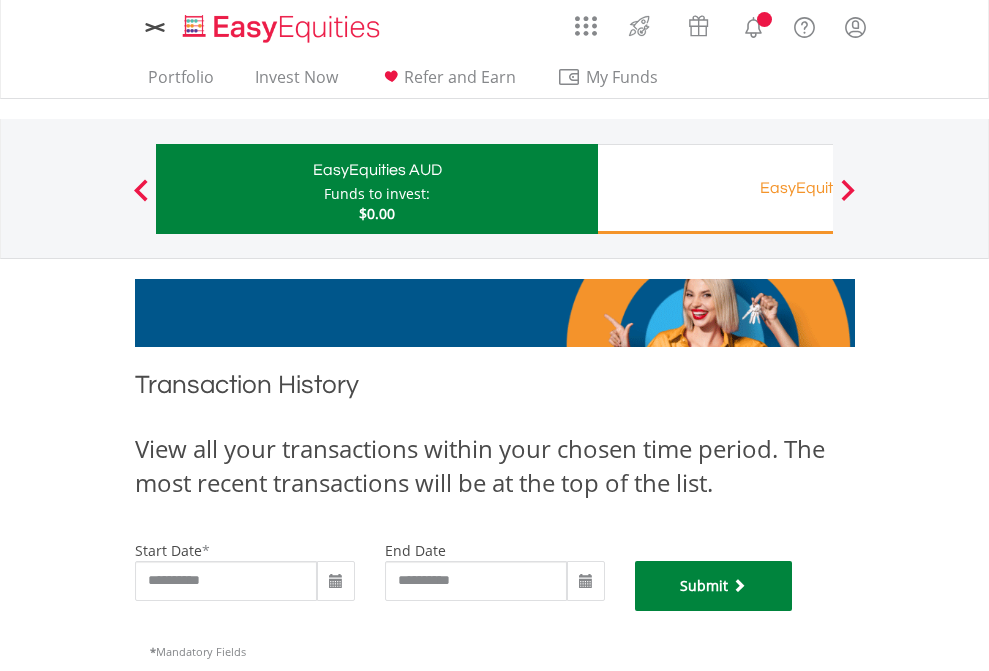 click on "Submit" at bounding box center [714, 586] 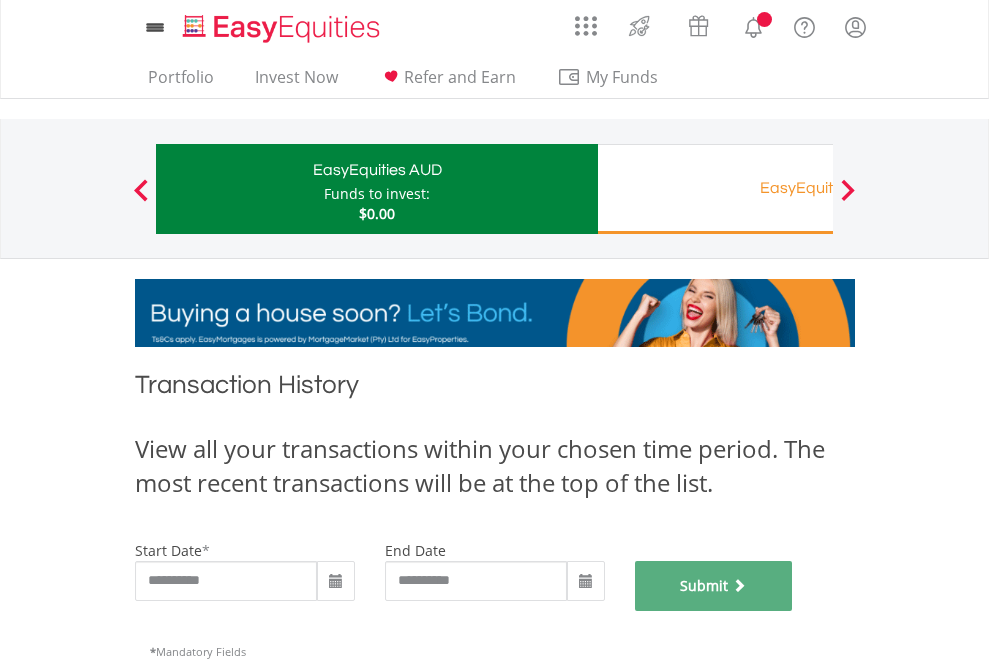 scroll, scrollTop: 811, scrollLeft: 0, axis: vertical 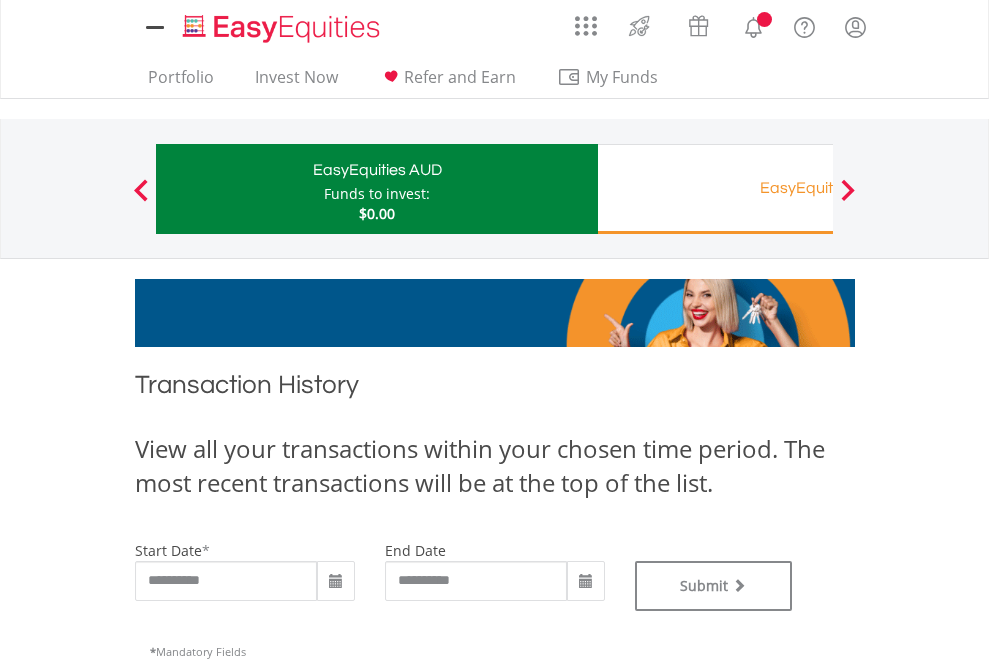 click on "Funds to invest:" at bounding box center [377, 194] 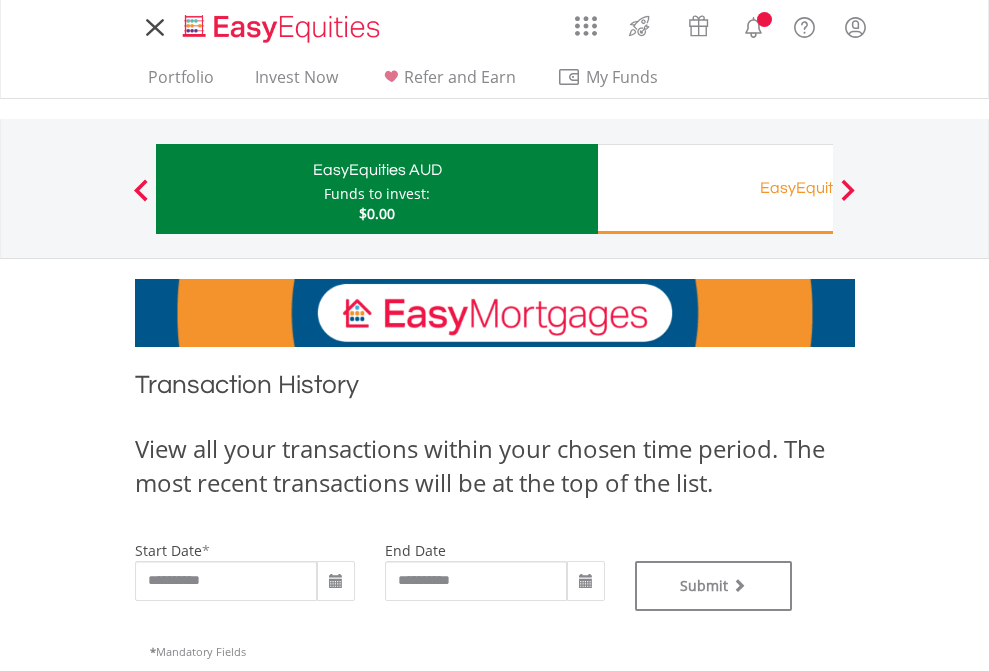 scroll, scrollTop: 0, scrollLeft: 0, axis: both 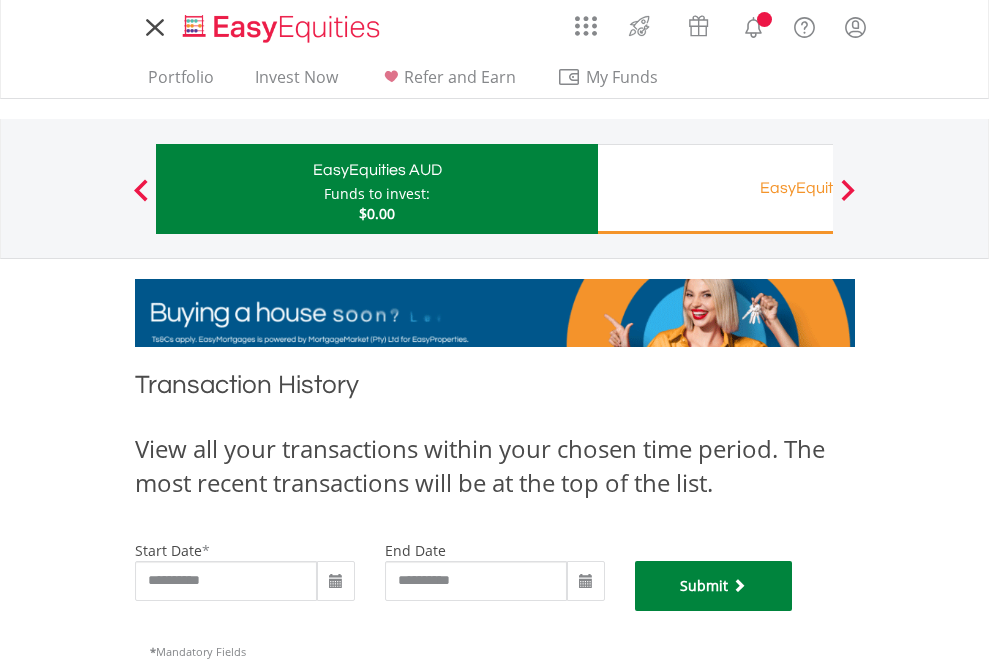 click on "Submit" at bounding box center (714, 586) 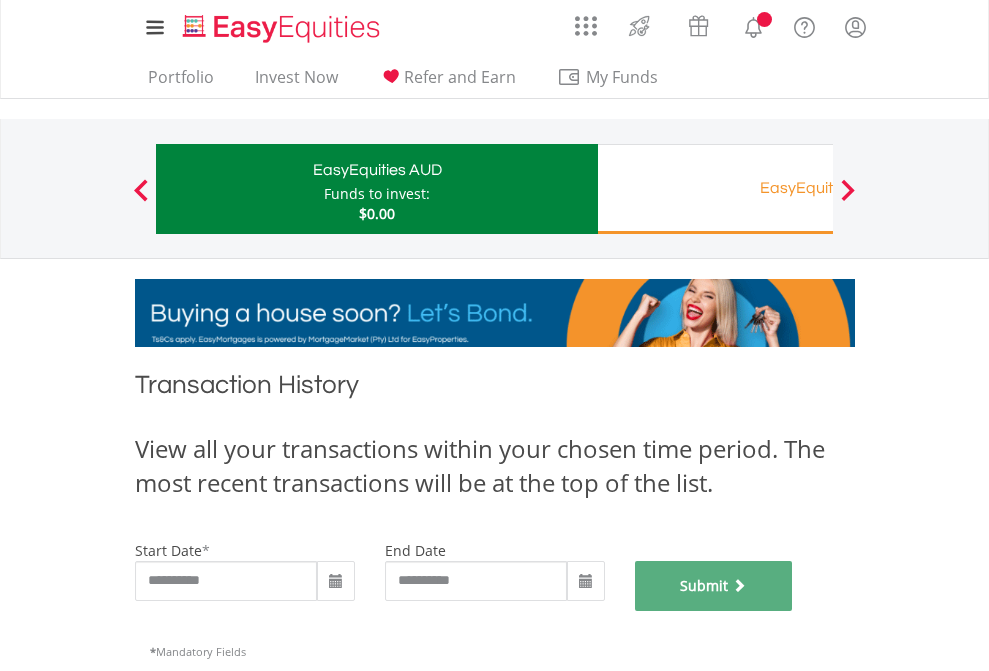 scroll, scrollTop: 811, scrollLeft: 0, axis: vertical 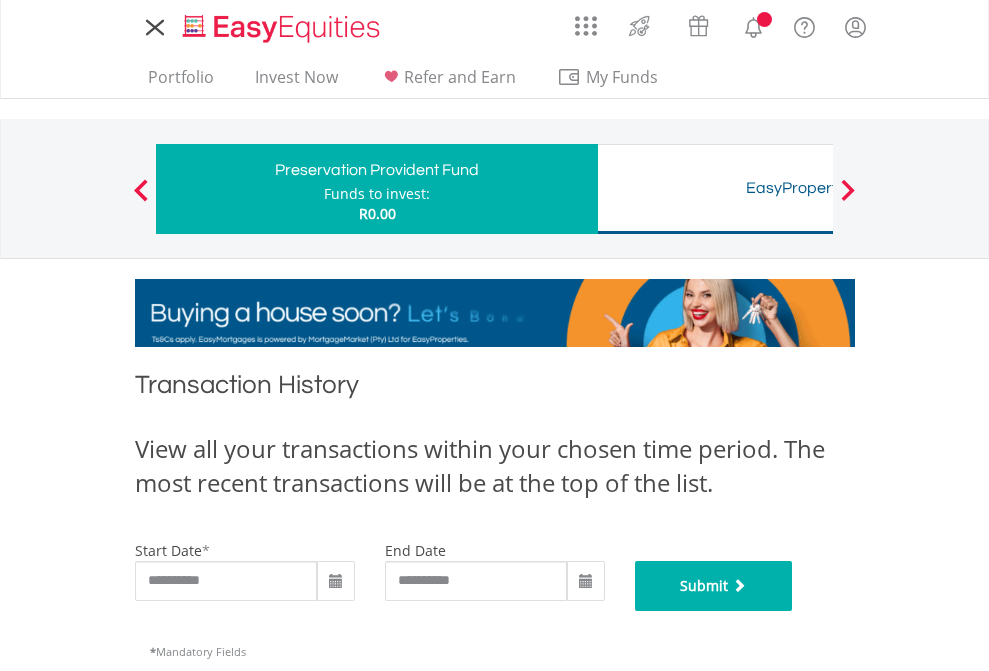 click on "Submit" at bounding box center (714, 586) 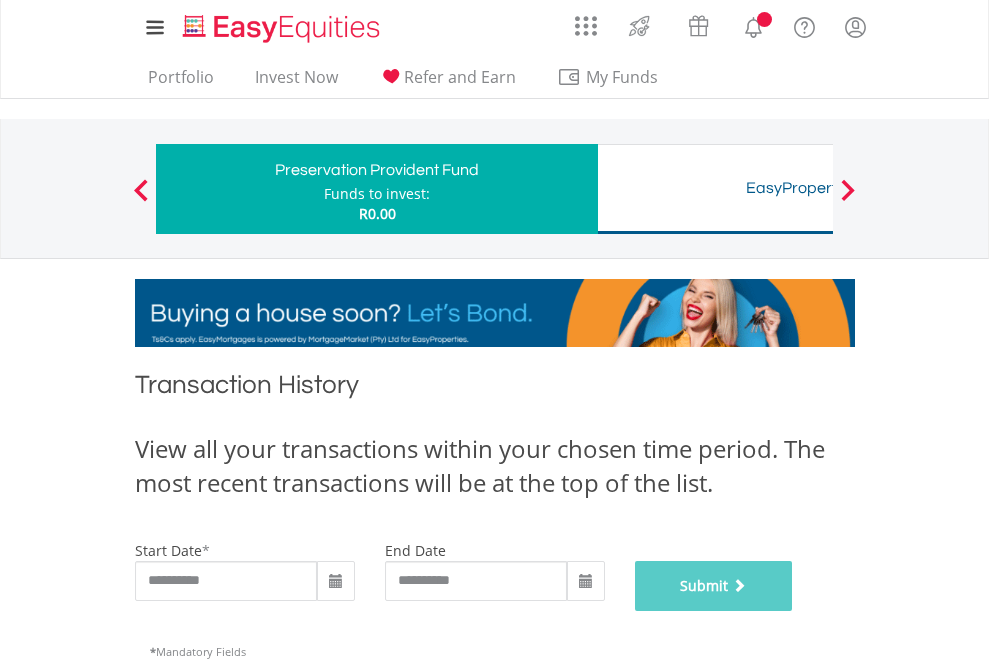 scroll, scrollTop: 811, scrollLeft: 0, axis: vertical 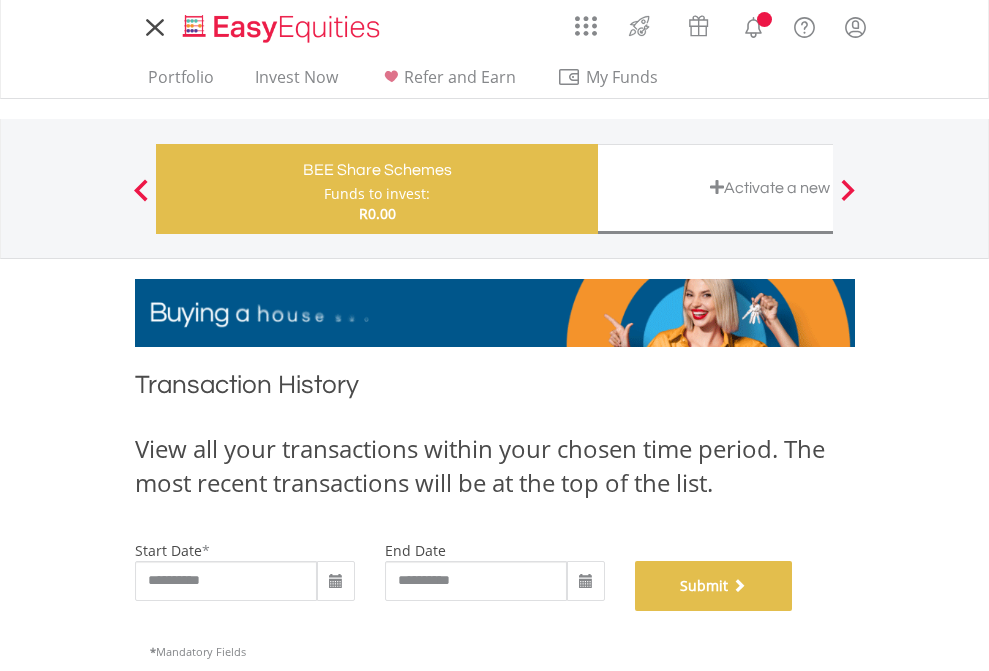 click on "Submit" at bounding box center (714, 586) 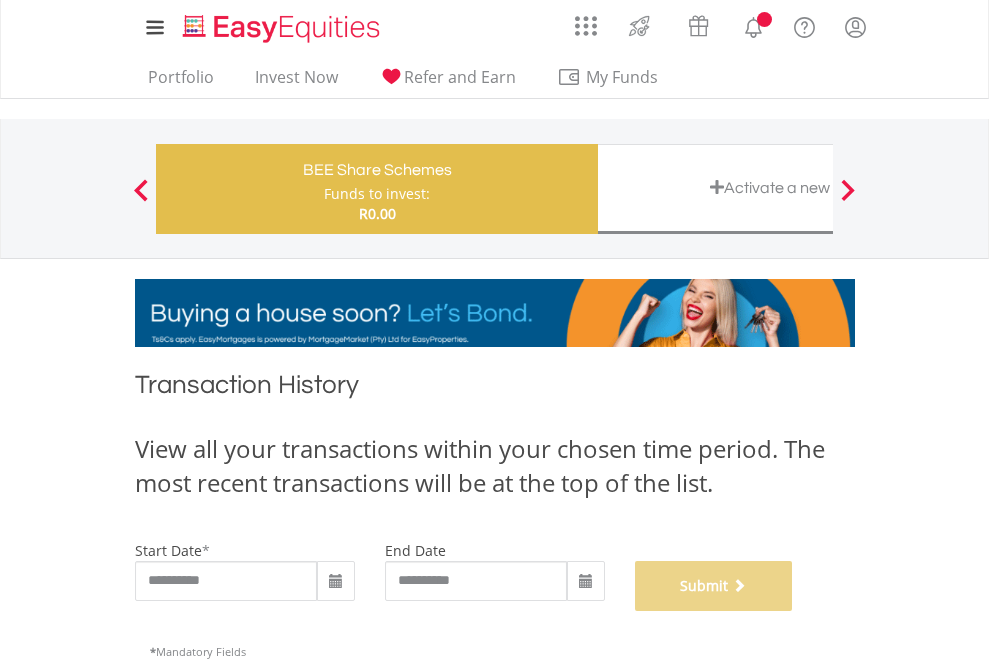 scroll, scrollTop: 811, scrollLeft: 0, axis: vertical 